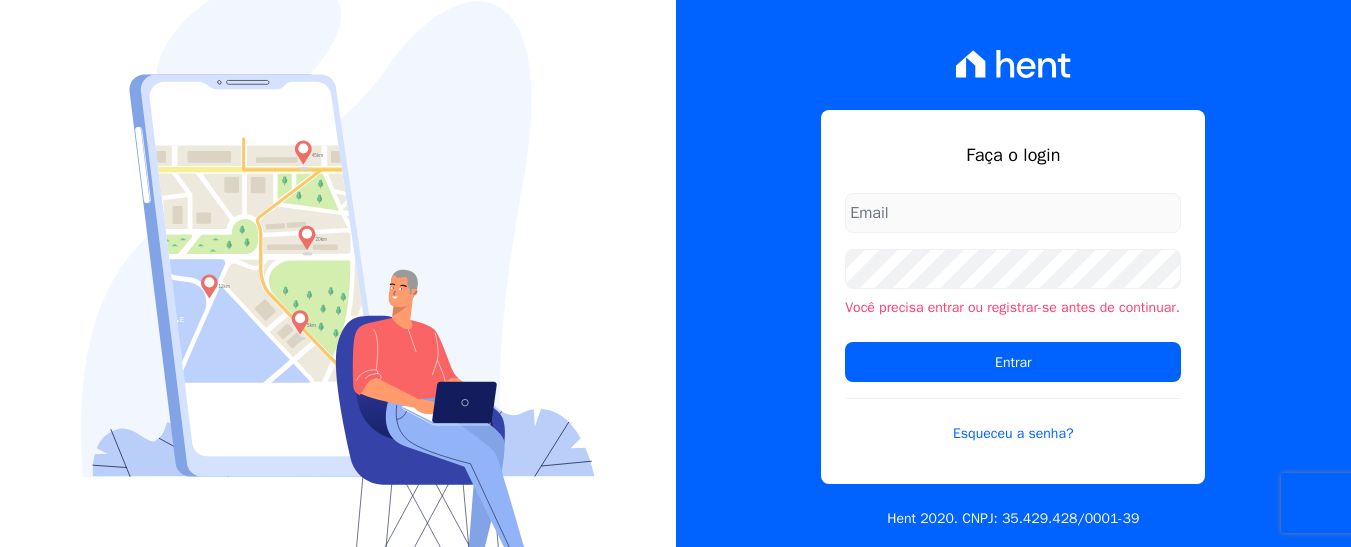 scroll, scrollTop: 0, scrollLeft: 0, axis: both 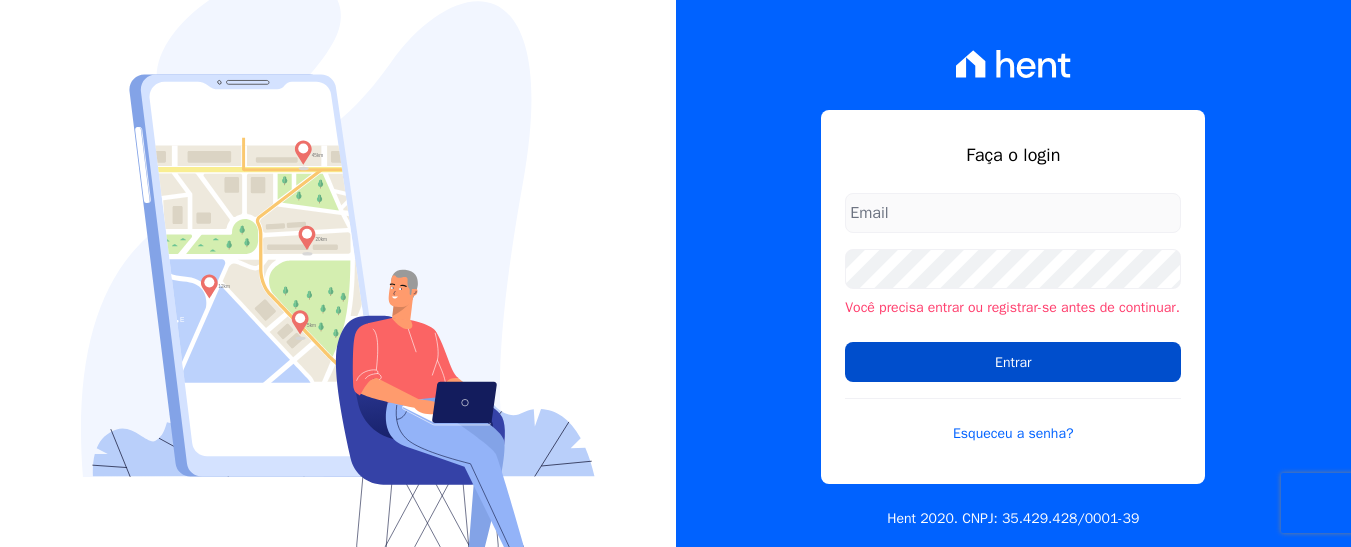 type on "[EMAIL]" 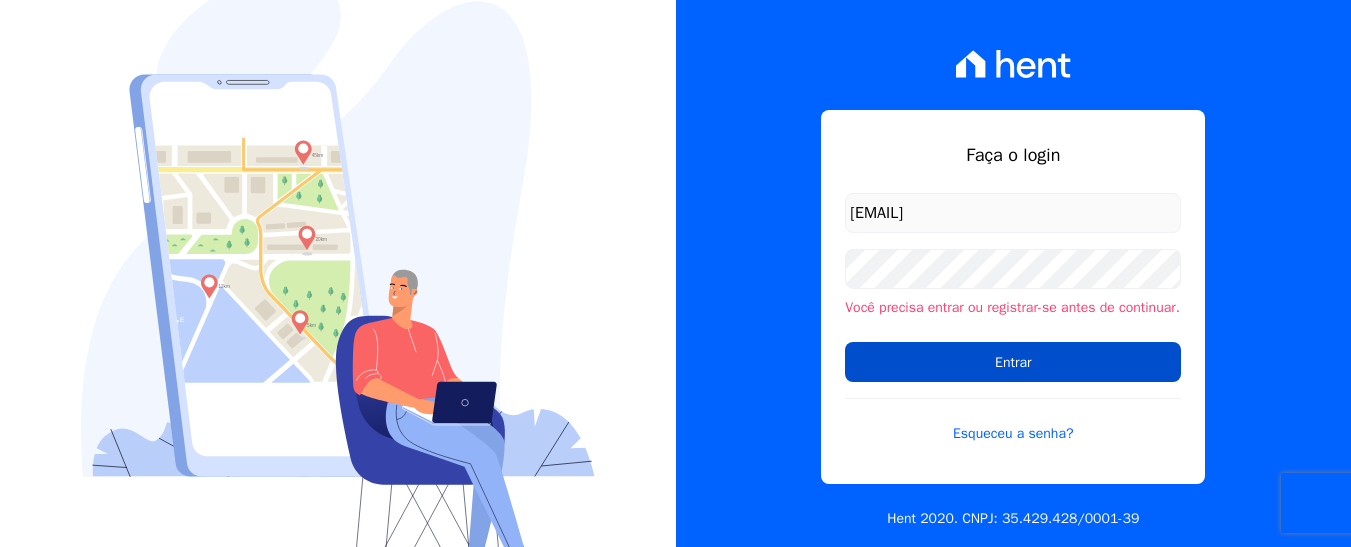 click on "Entrar" at bounding box center [1013, 362] 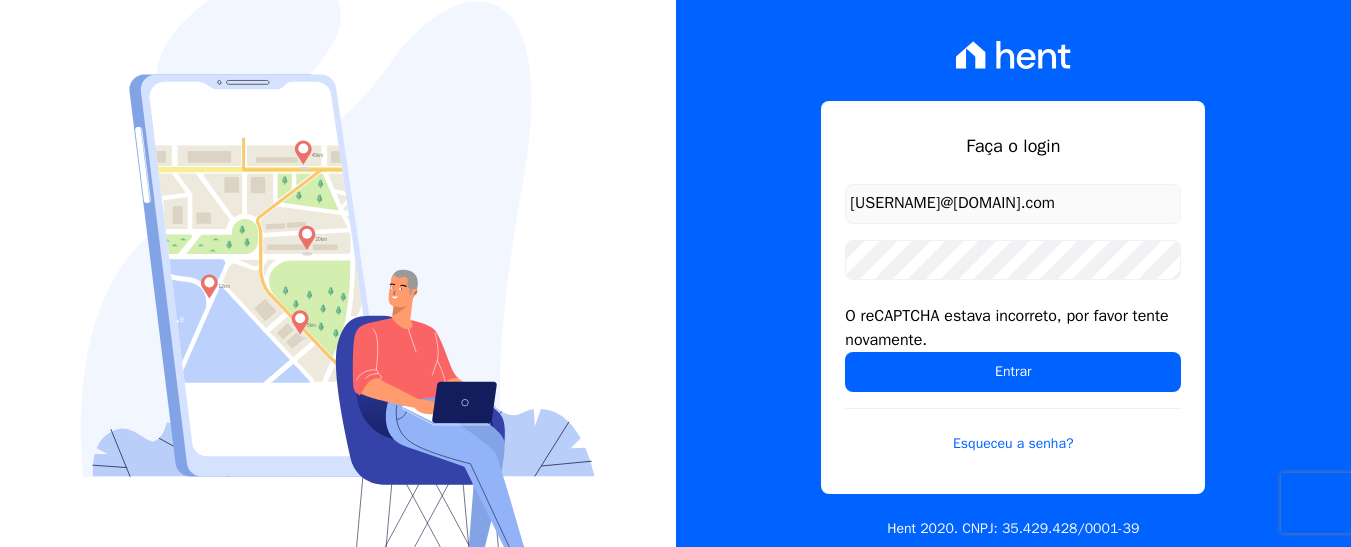scroll, scrollTop: 0, scrollLeft: 0, axis: both 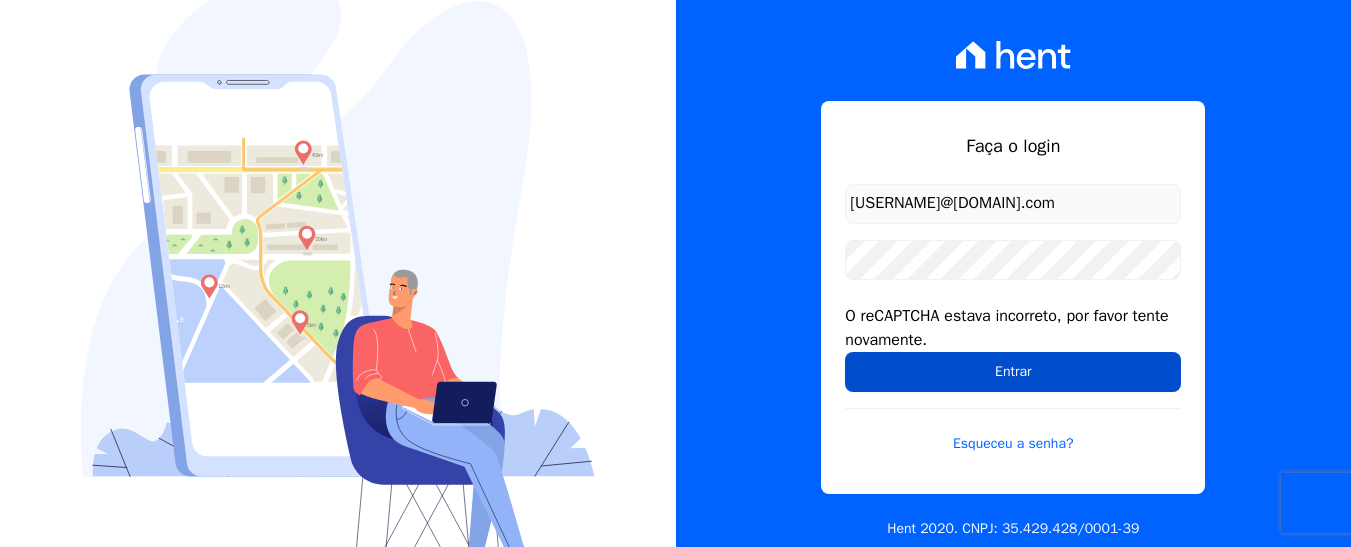 click on "Entrar" at bounding box center [1013, 372] 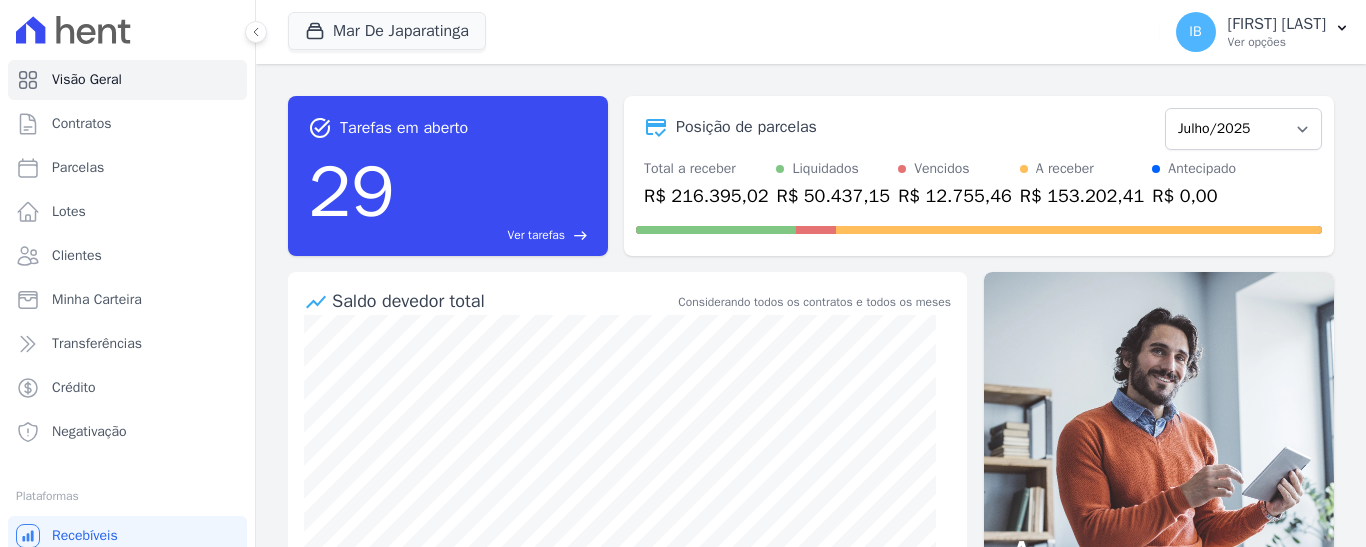 scroll, scrollTop: 0, scrollLeft: 0, axis: both 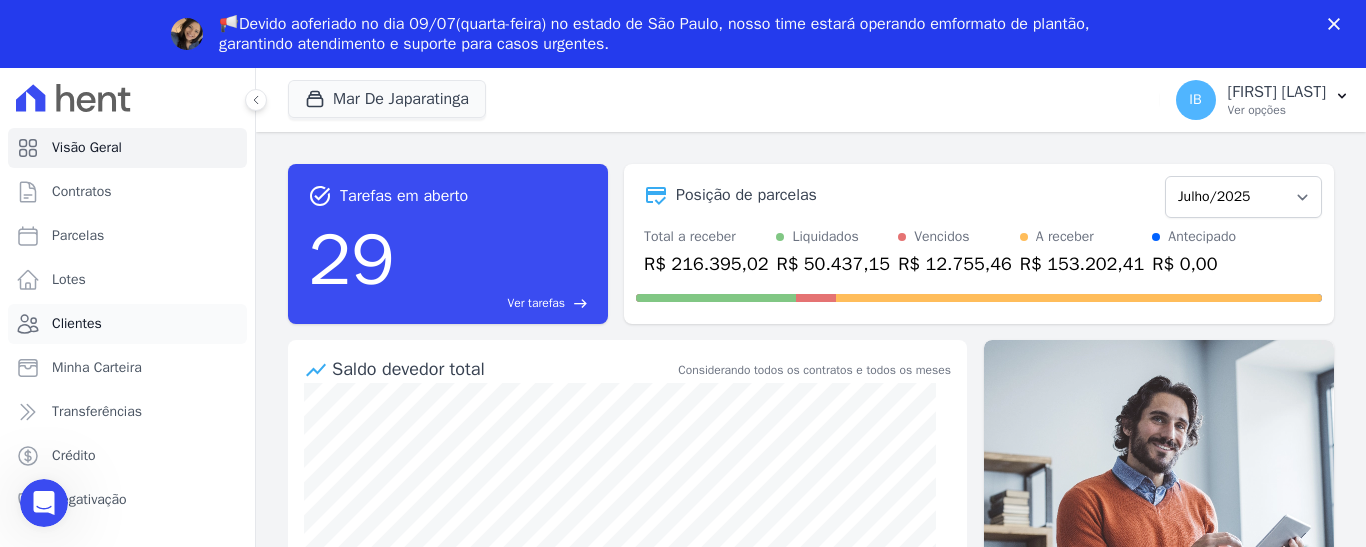 click on "Clientes" at bounding box center (77, 324) 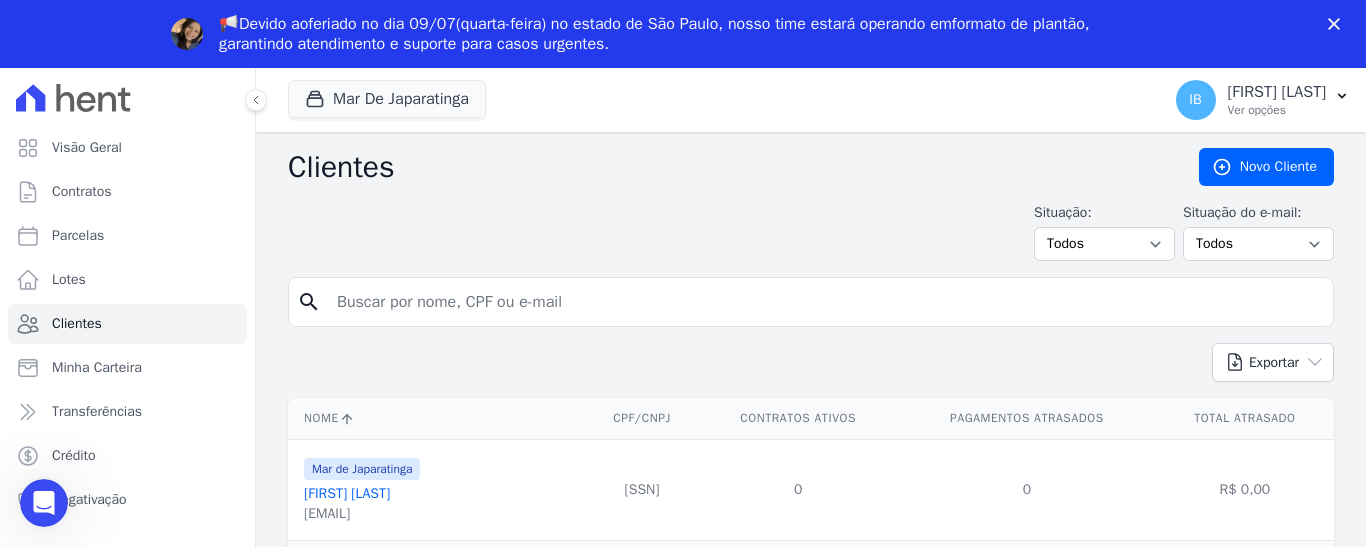 scroll, scrollTop: 0, scrollLeft: 0, axis: both 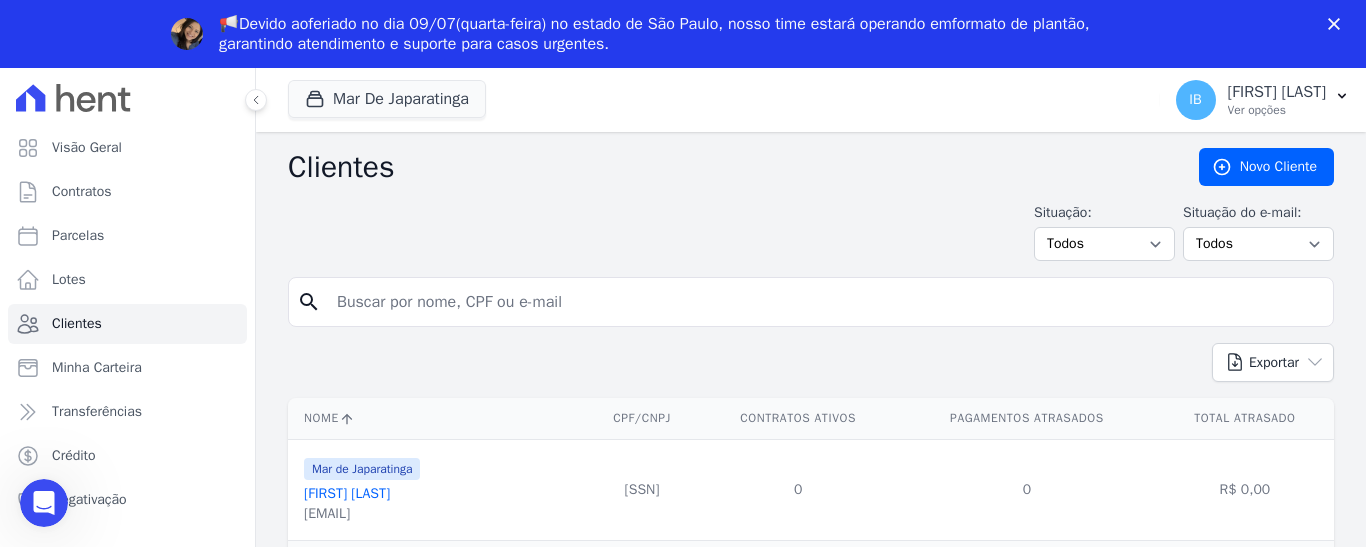 click at bounding box center (825, 302) 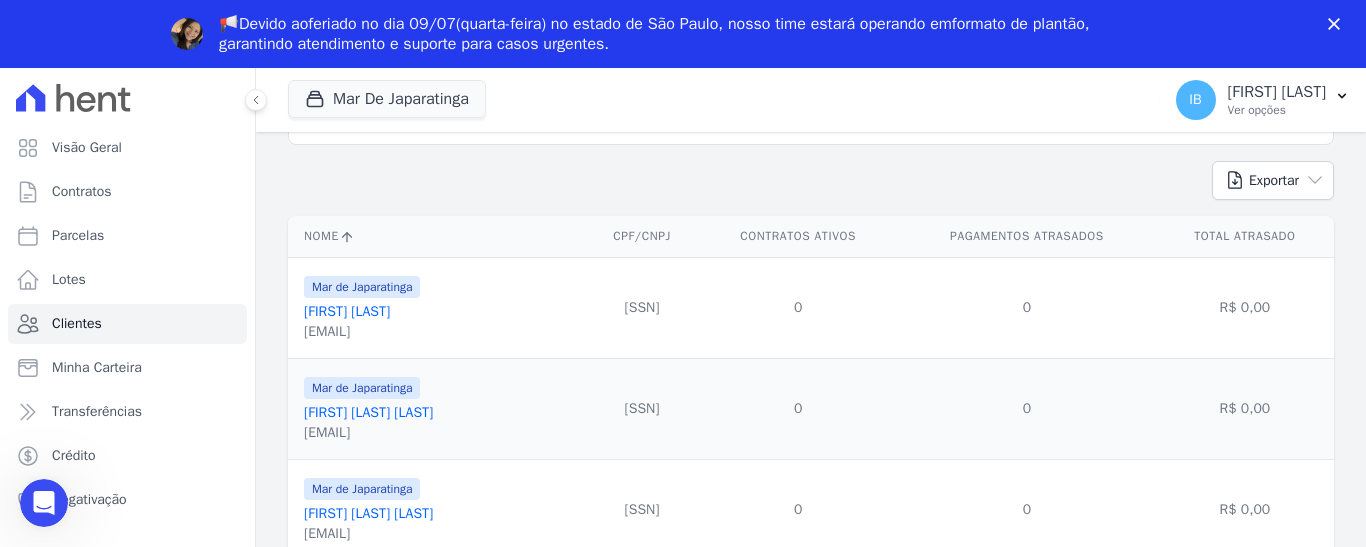 scroll, scrollTop: 0, scrollLeft: 0, axis: both 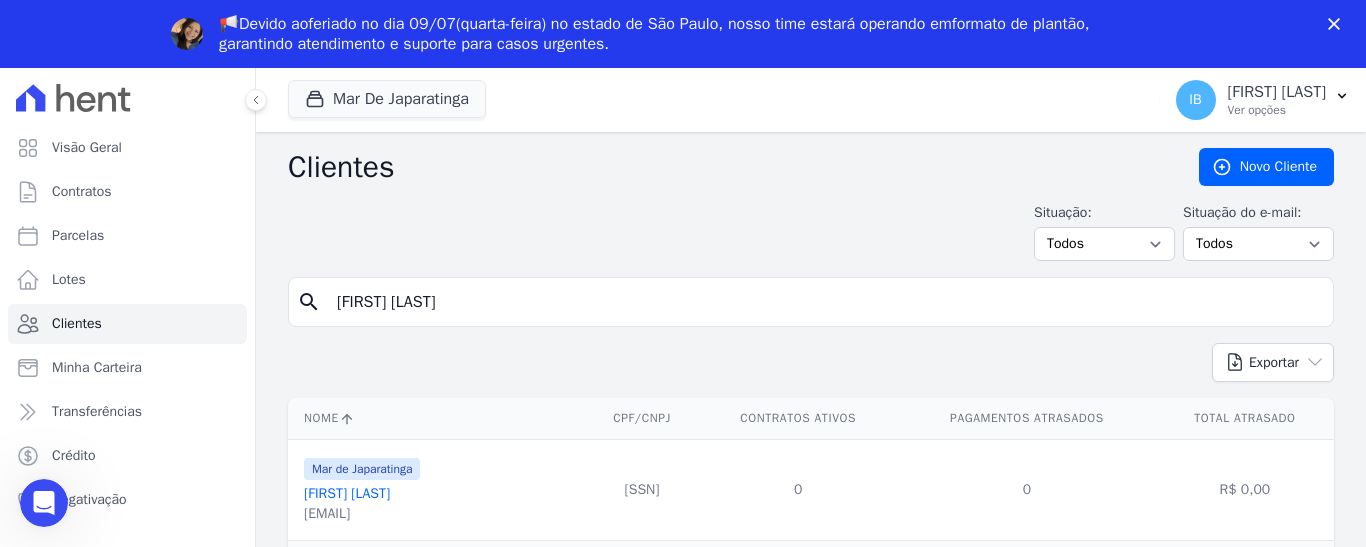 click on "[FIRST] [LAST]" at bounding box center [825, 302] 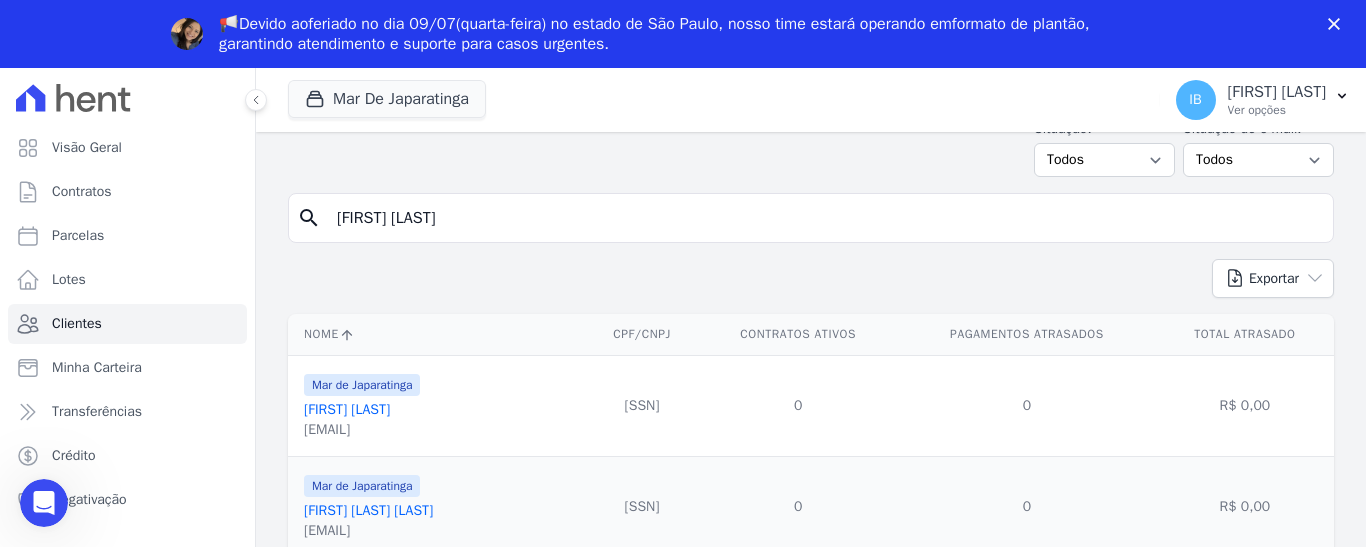 scroll, scrollTop: 0, scrollLeft: 0, axis: both 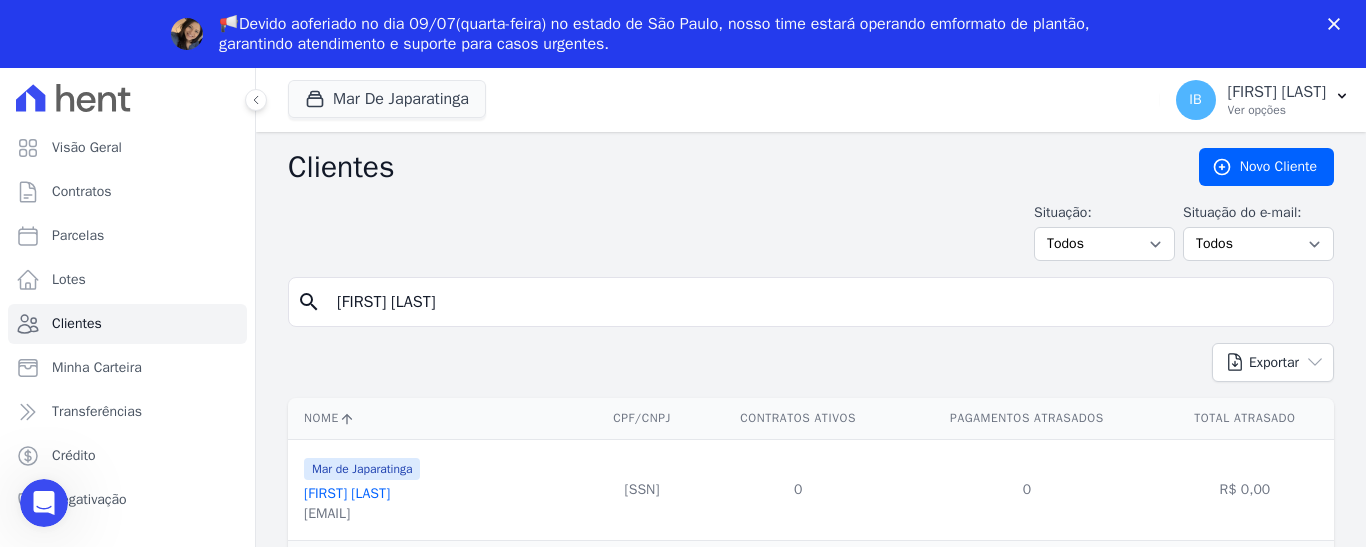 type on "[FIRST] [LAST]" 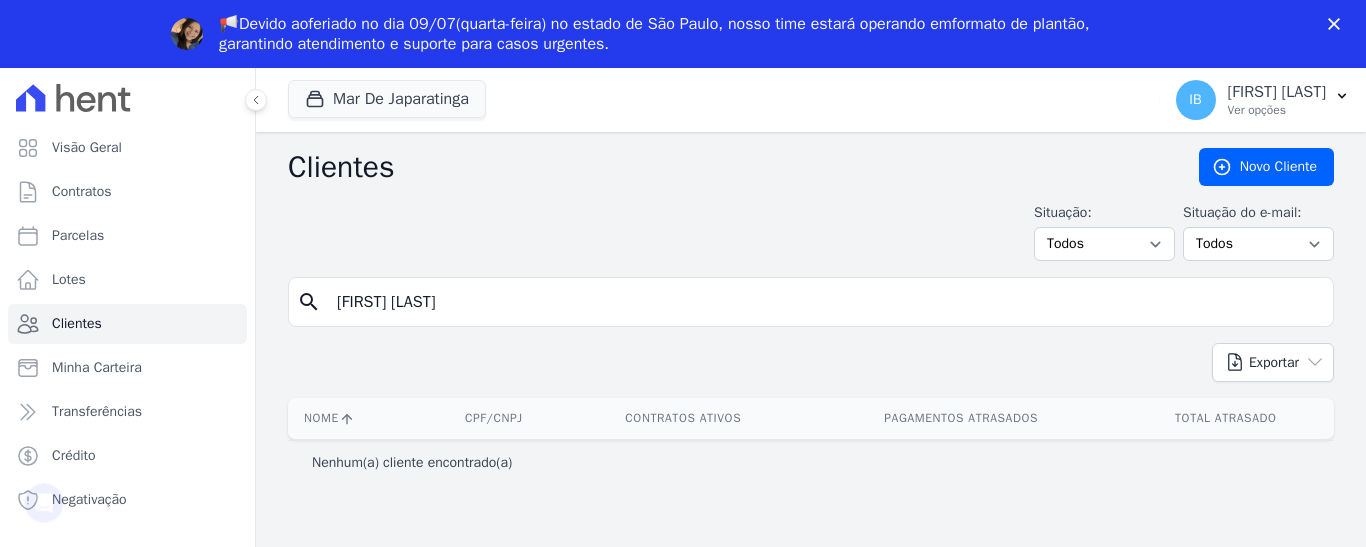 scroll, scrollTop: 0, scrollLeft: 0, axis: both 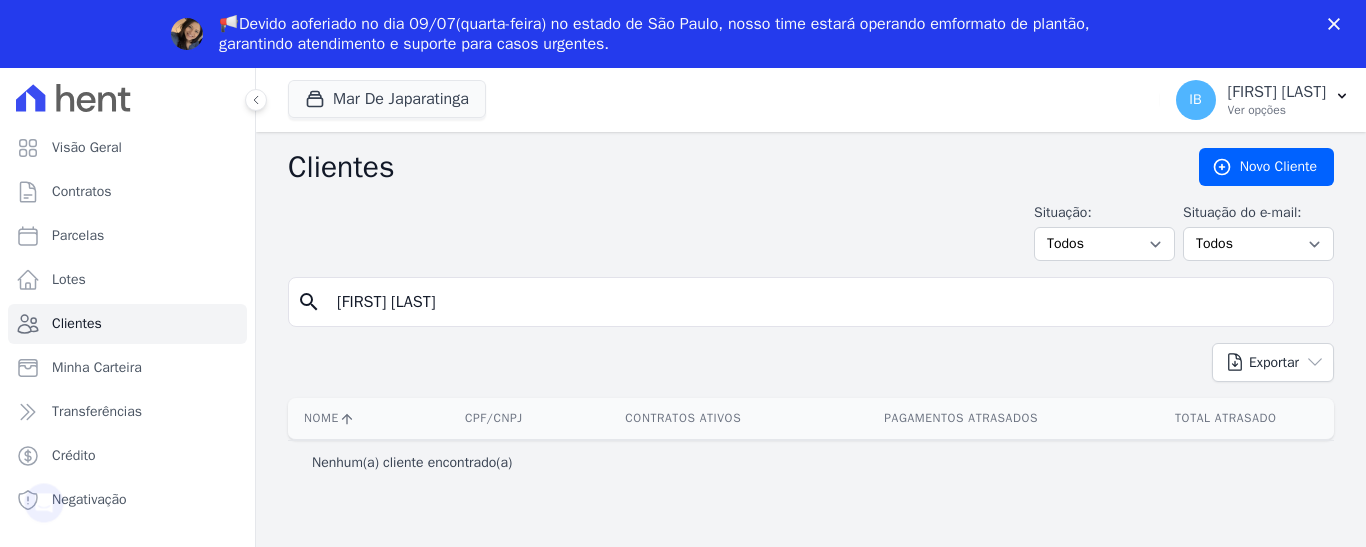 click on "[FIRST] [LAST]" at bounding box center (825, 302) 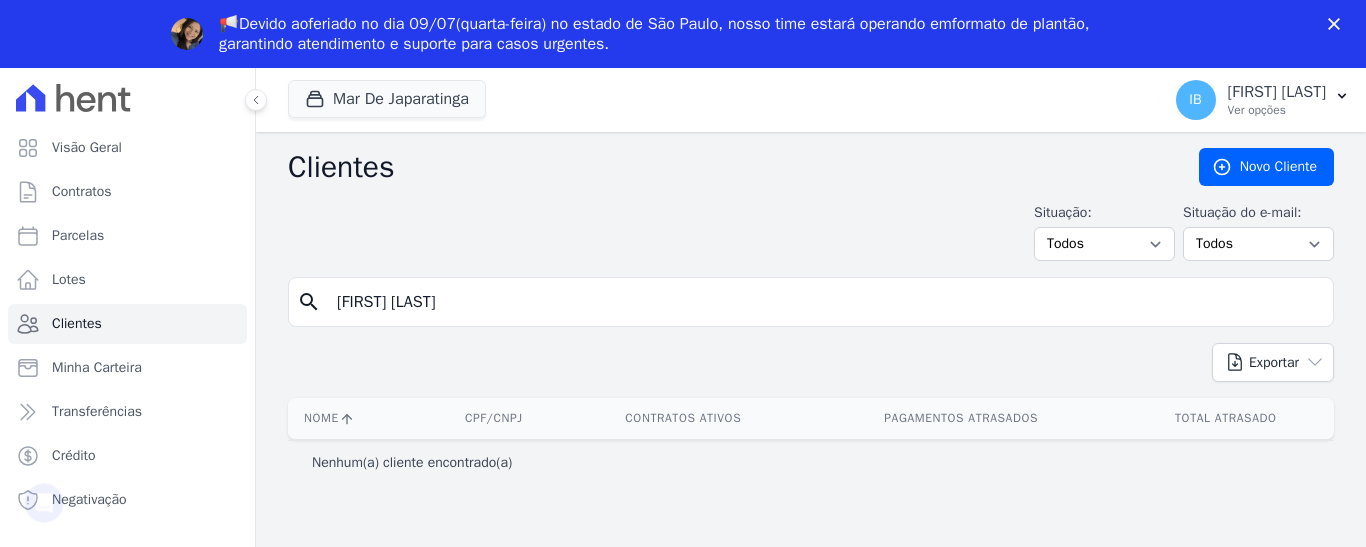 type on "[FIRST] [LAST]" 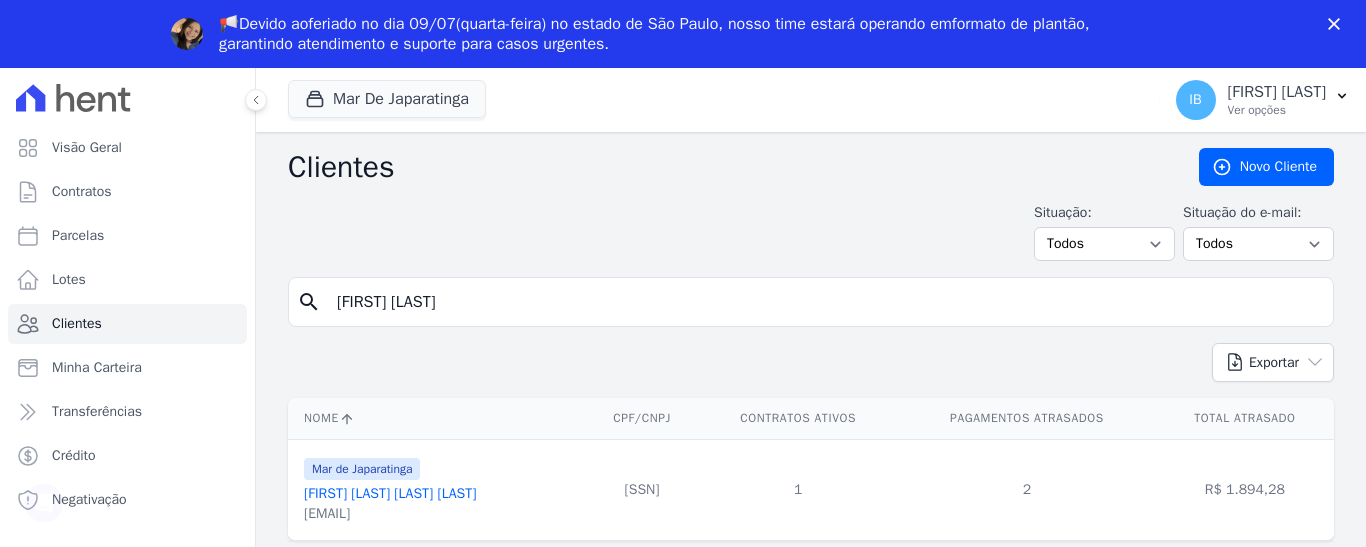 scroll, scrollTop: 0, scrollLeft: 0, axis: both 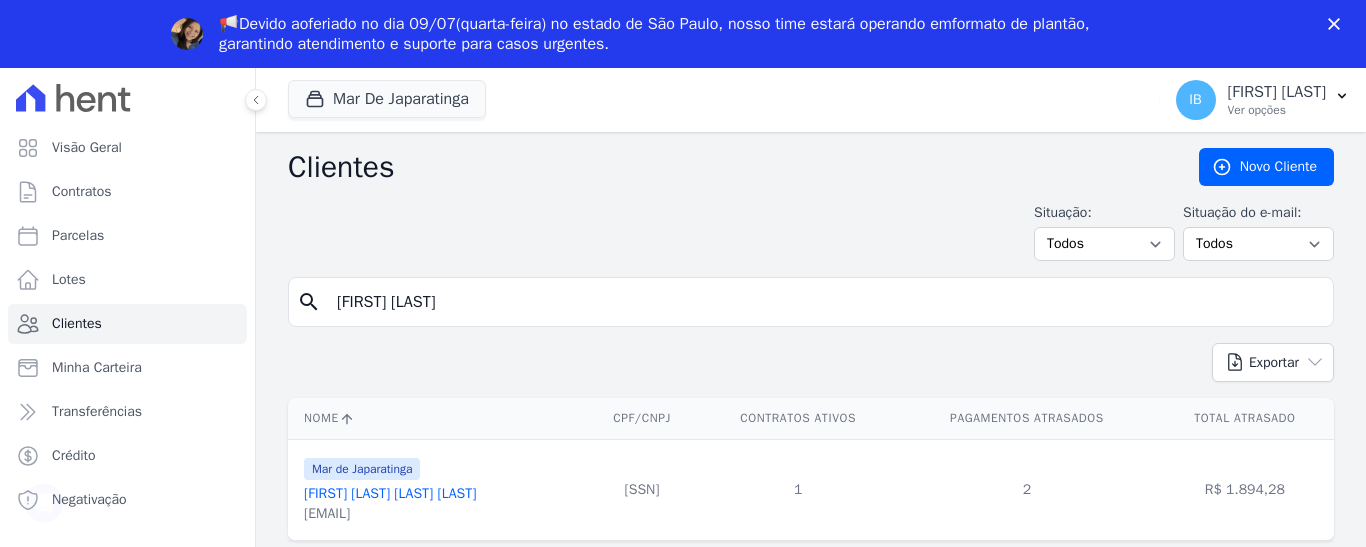 click on "[FIRST] [LAST] [LAST] [LAST]" at bounding box center (390, 493) 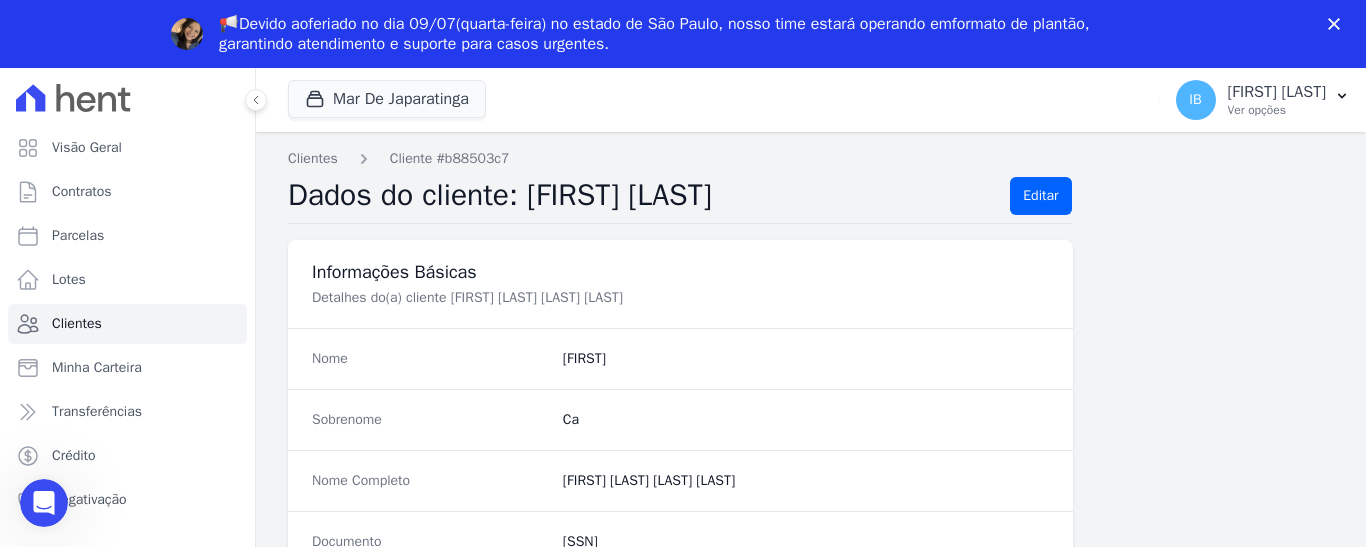 scroll, scrollTop: 0, scrollLeft: 0, axis: both 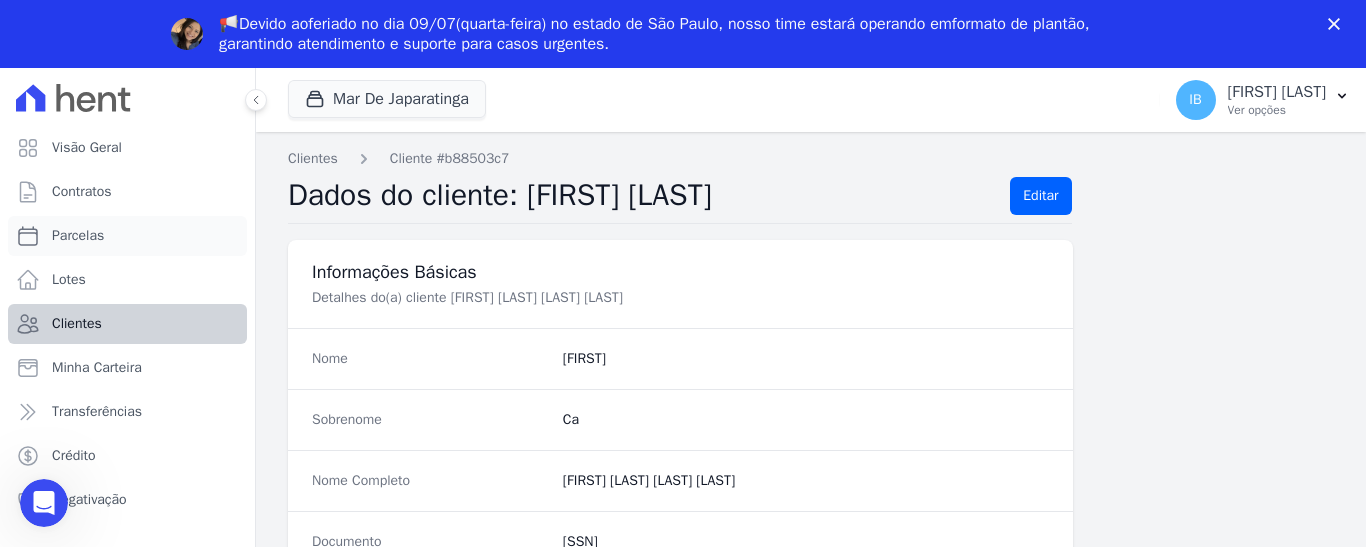 drag, startPoint x: 93, startPoint y: 238, endPoint x: 147, endPoint y: 251, distance: 55.542778 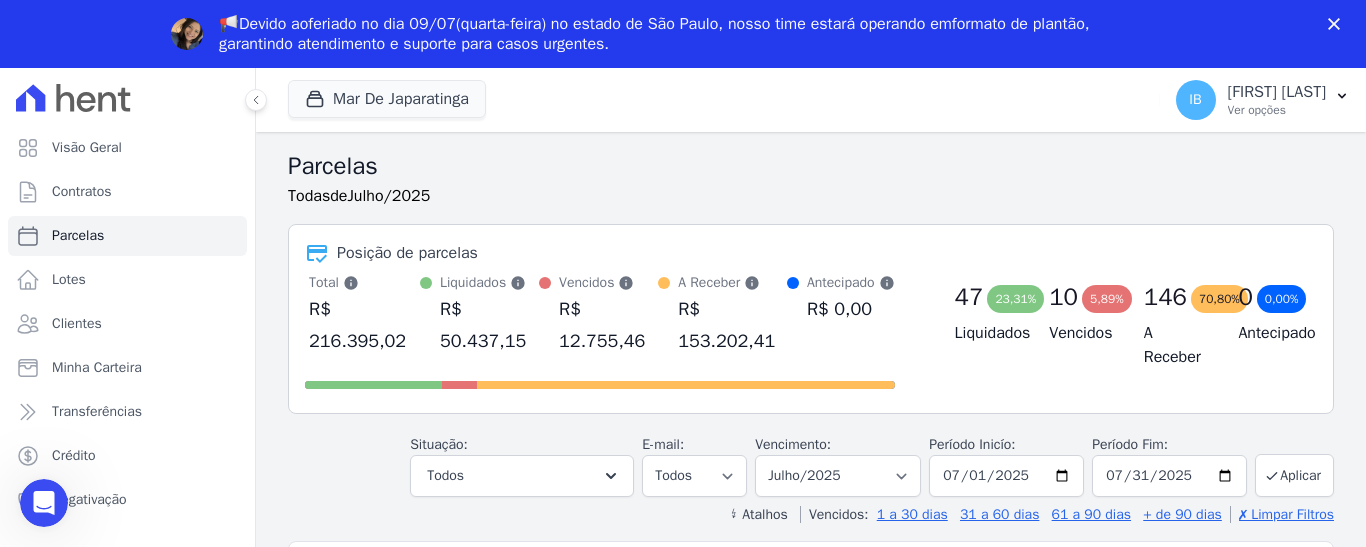 scroll, scrollTop: 0, scrollLeft: 0, axis: both 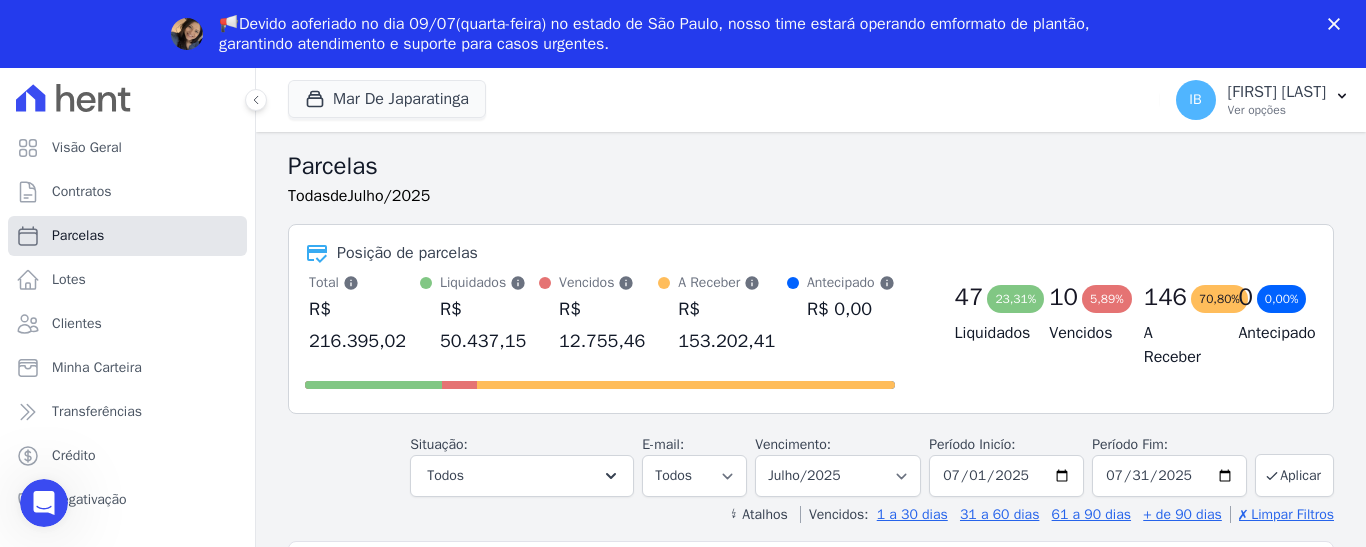click on "Parcelas" at bounding box center [127, 236] 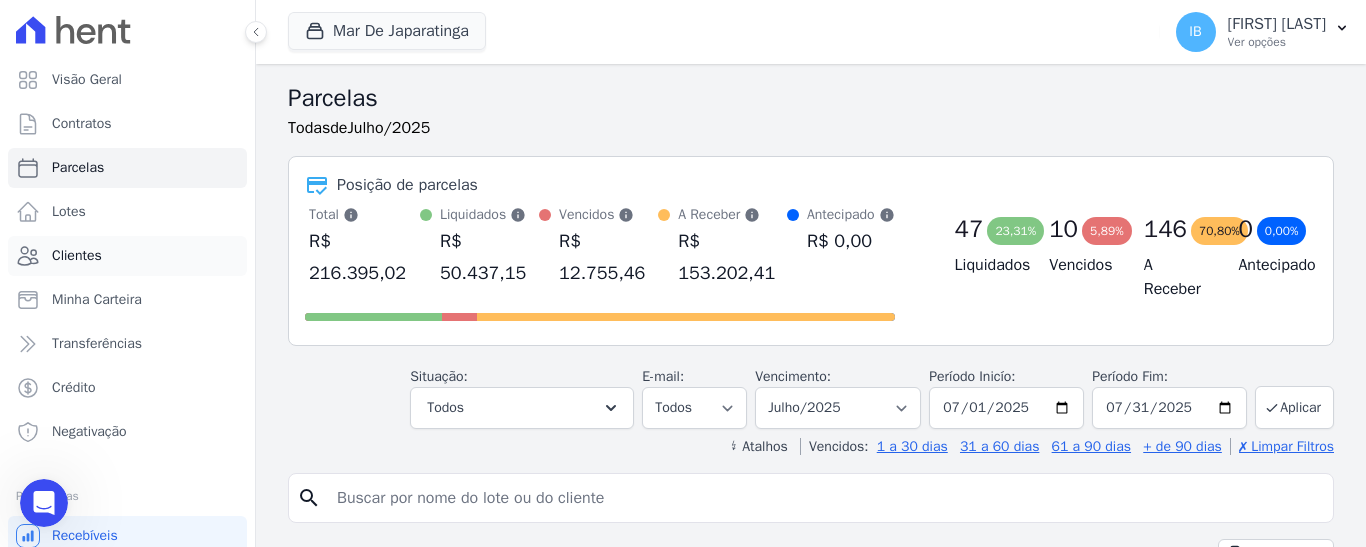 scroll, scrollTop: 0, scrollLeft: 0, axis: both 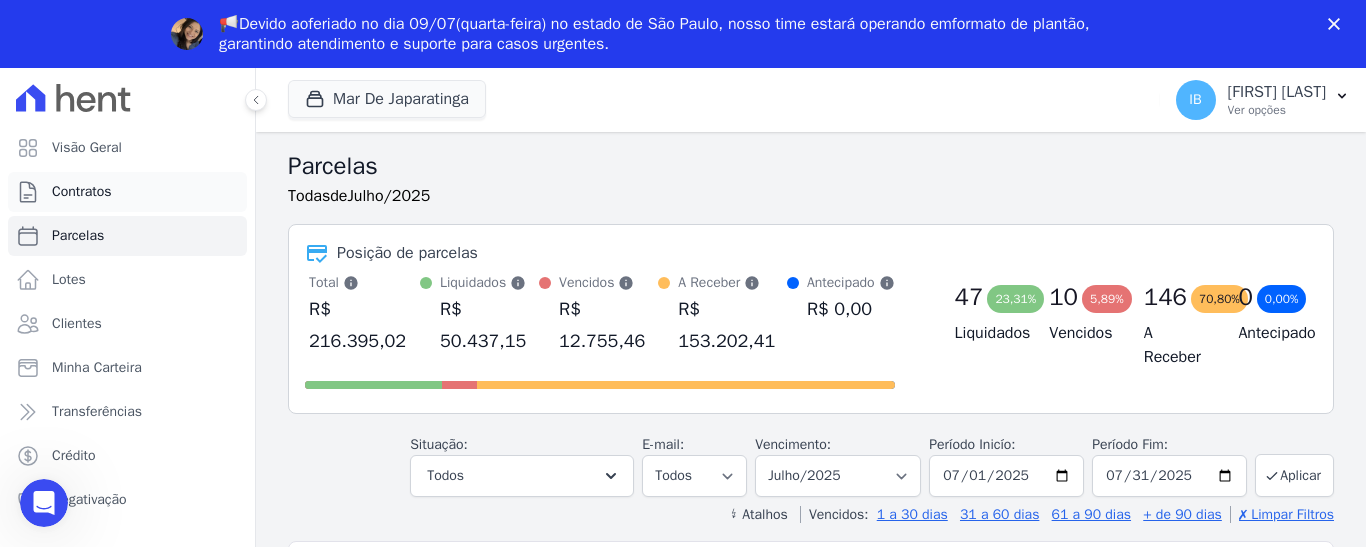 click on "Contratos" at bounding box center (127, 192) 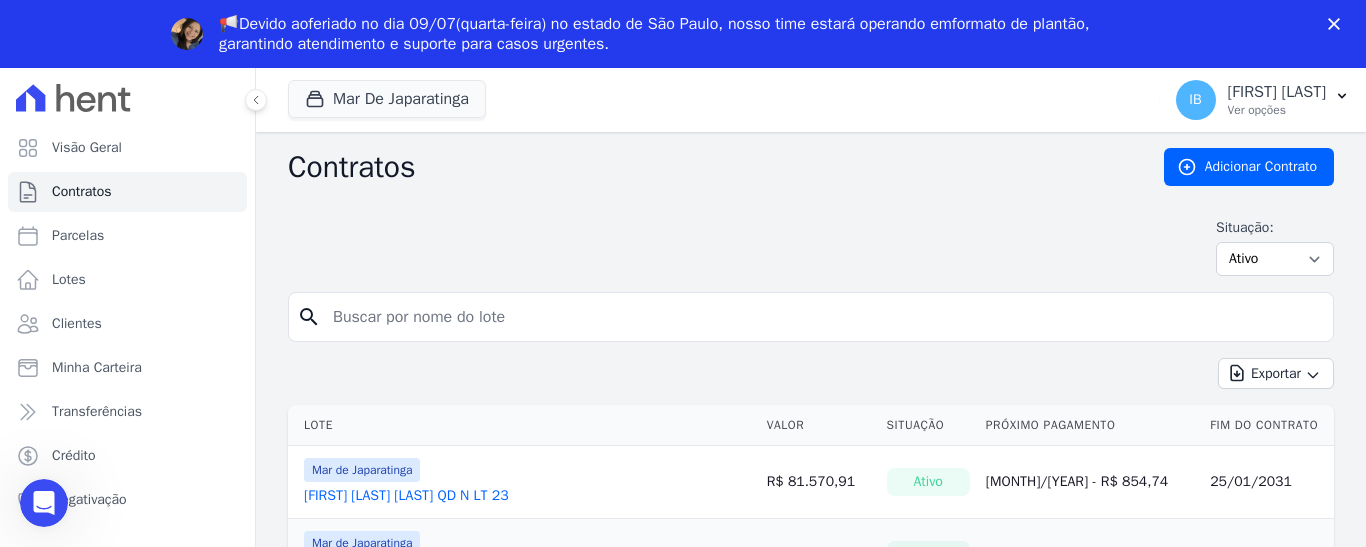 scroll, scrollTop: 0, scrollLeft: 0, axis: both 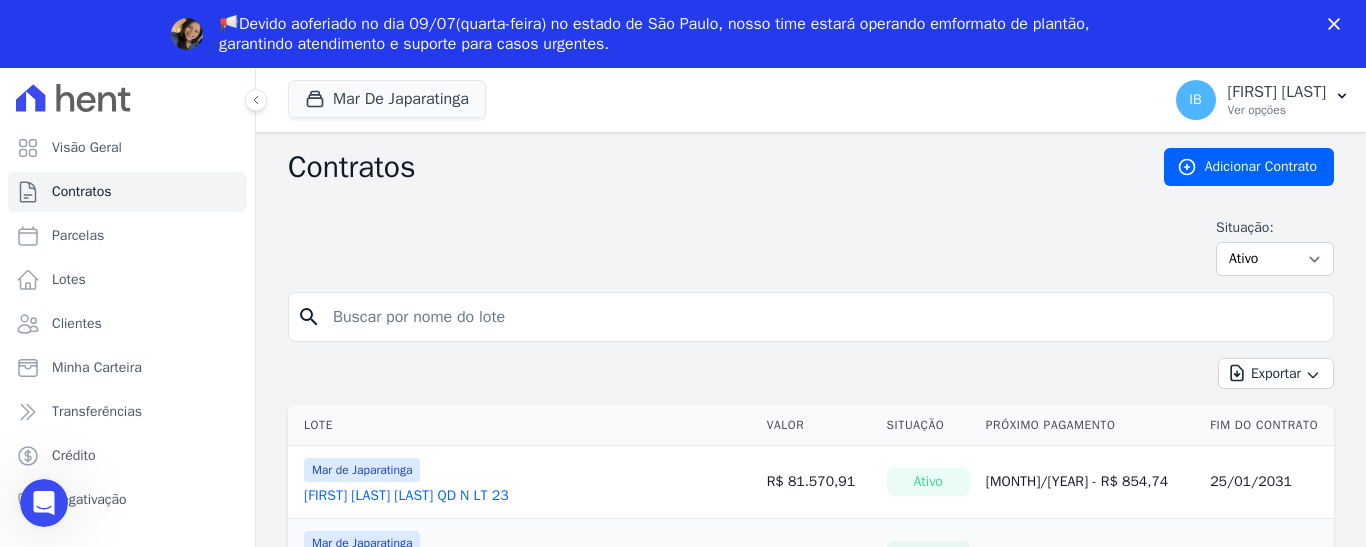 click at bounding box center (823, 317) 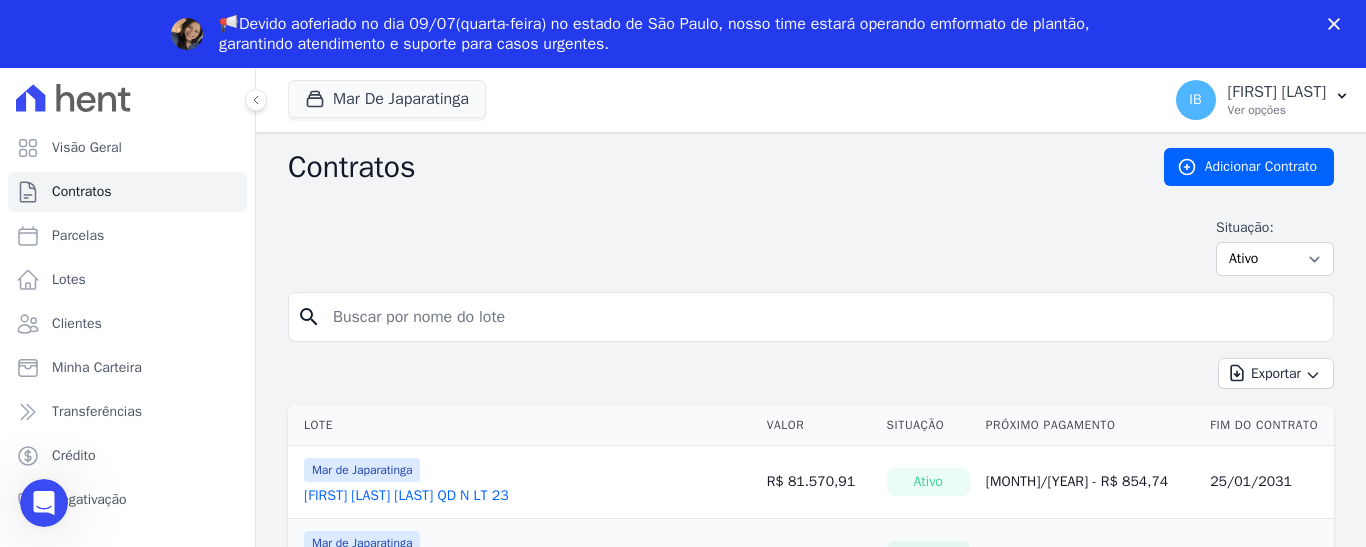 drag, startPoint x: 388, startPoint y: 294, endPoint x: 356, endPoint y: 312, distance: 36.71512 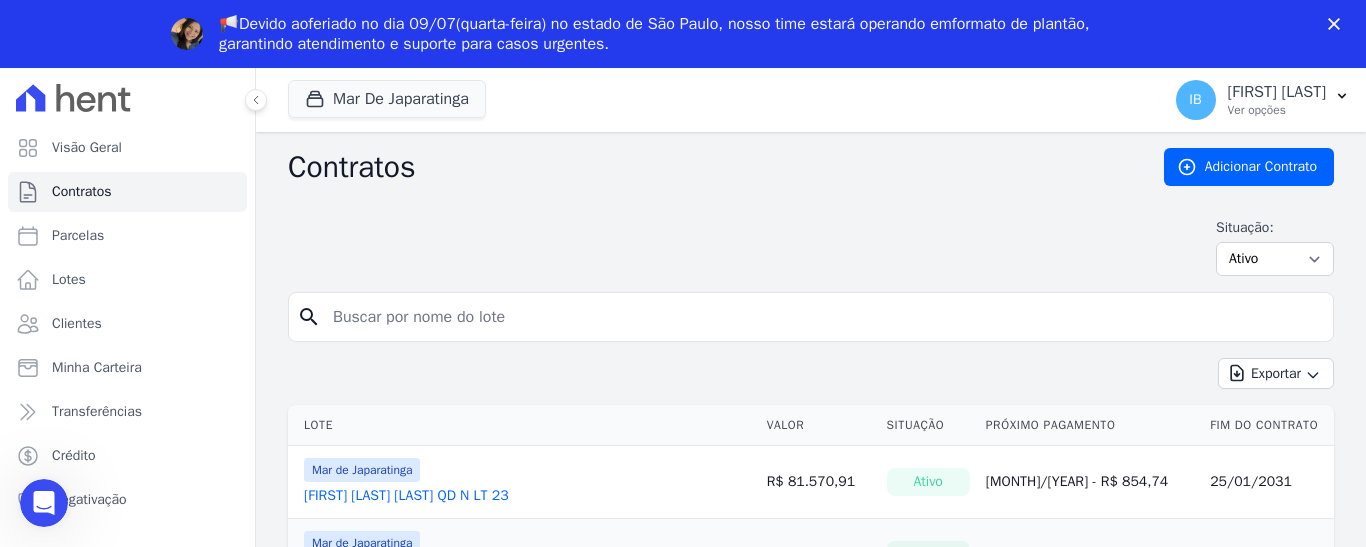 paste on "[FIRST] [LAST] [LAST] [LAST]" 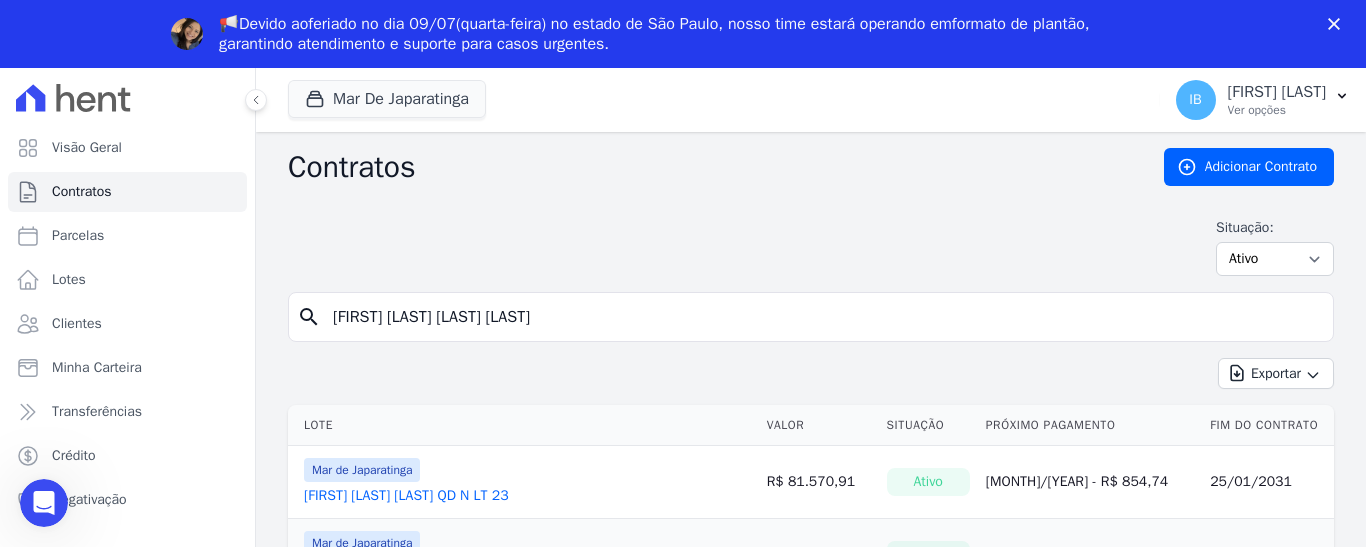 type on "[FIRST] [LAST] [LAST] [LAST]" 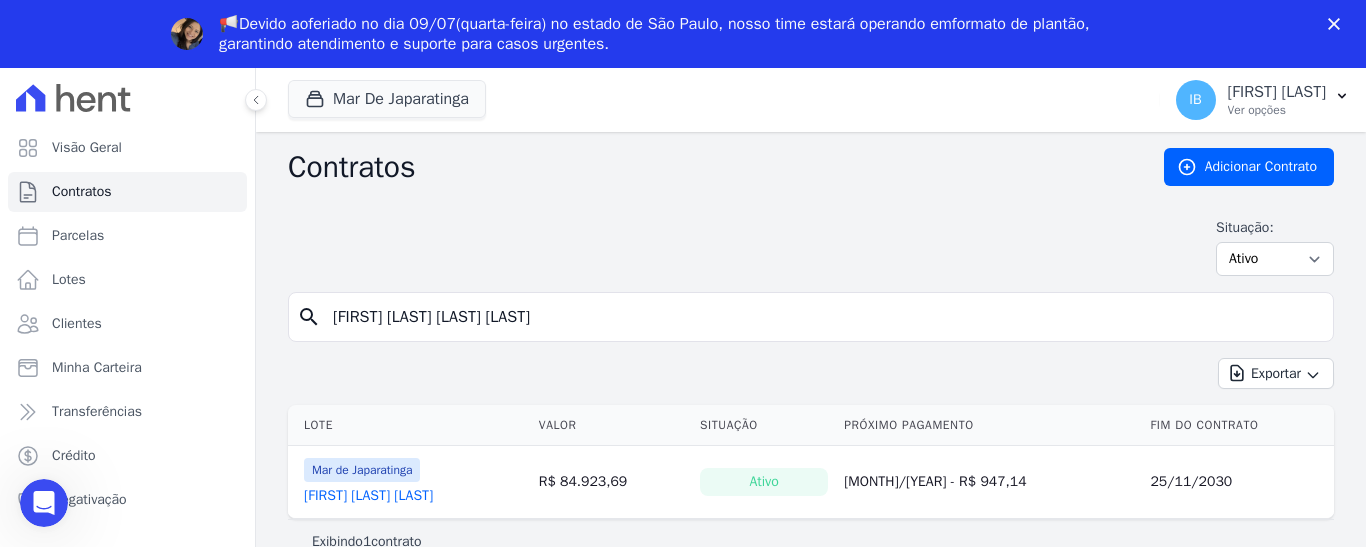 scroll, scrollTop: 0, scrollLeft: 0, axis: both 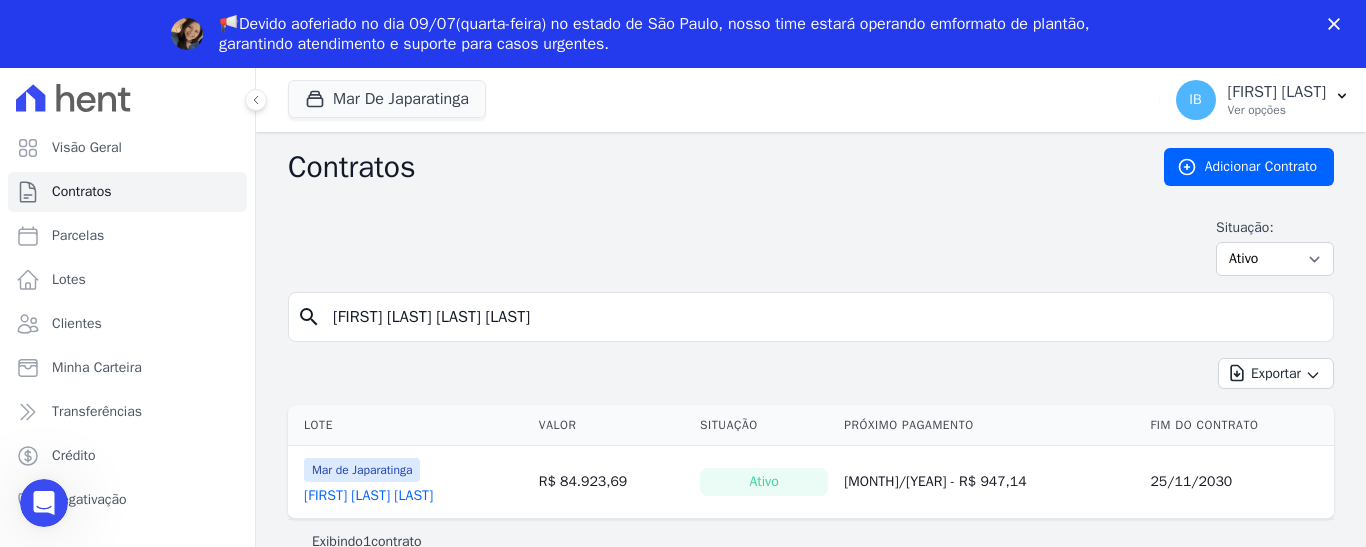 click on "[MONTH]/[YEAR] - R$ 947,14" at bounding box center [935, 481] 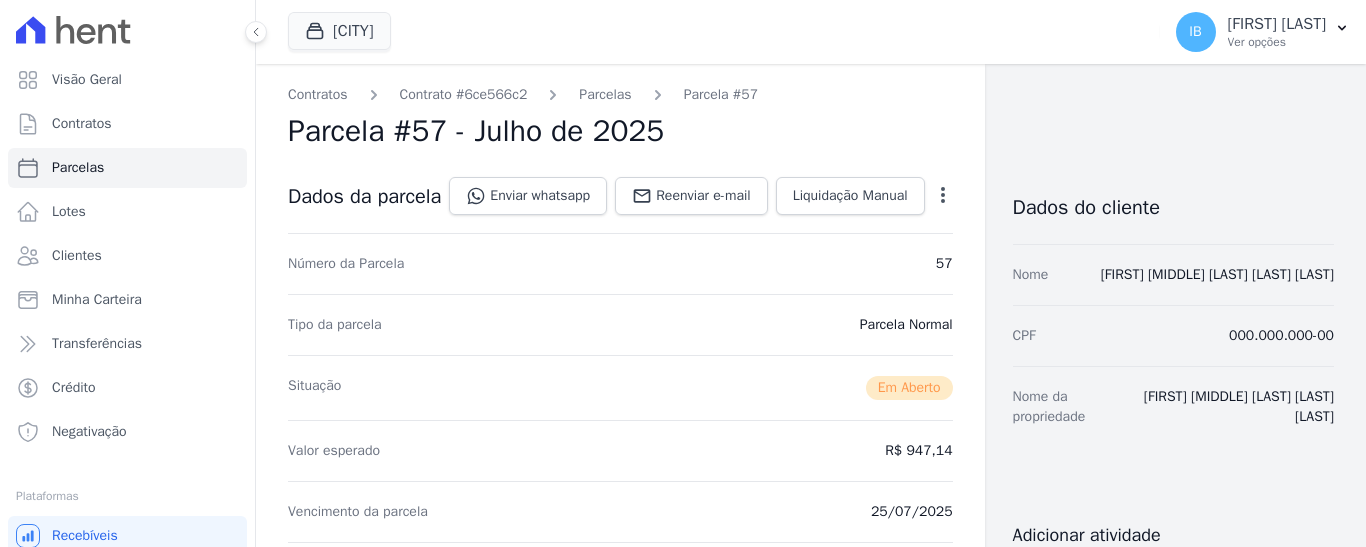 scroll, scrollTop: 0, scrollLeft: 0, axis: both 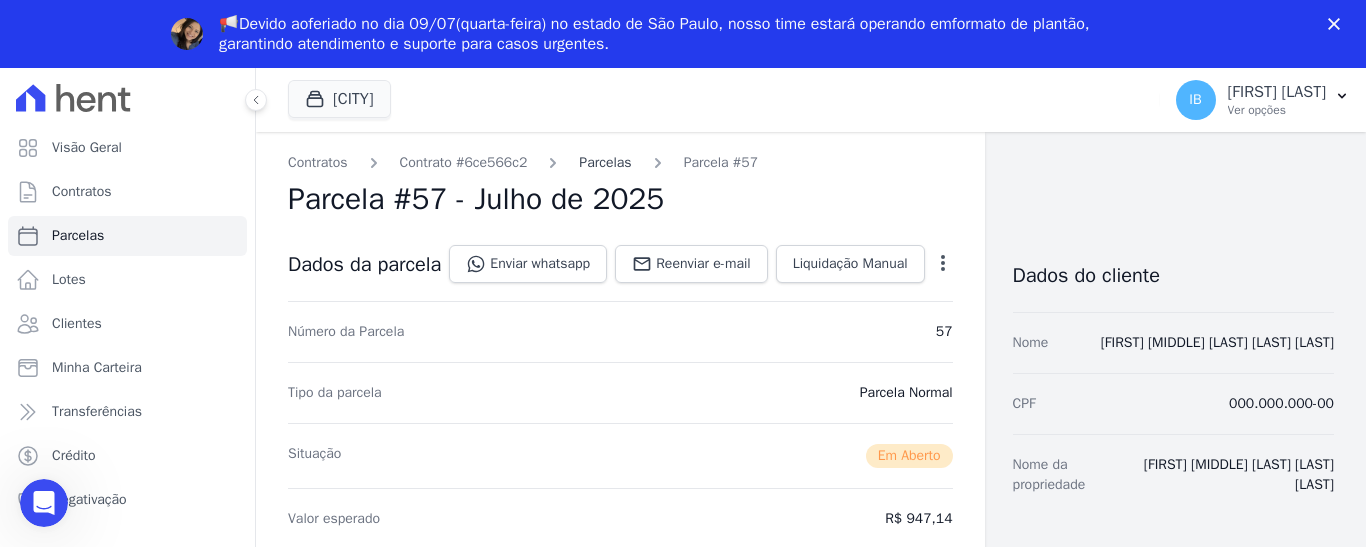 click on "Parcelas" at bounding box center [605, 162] 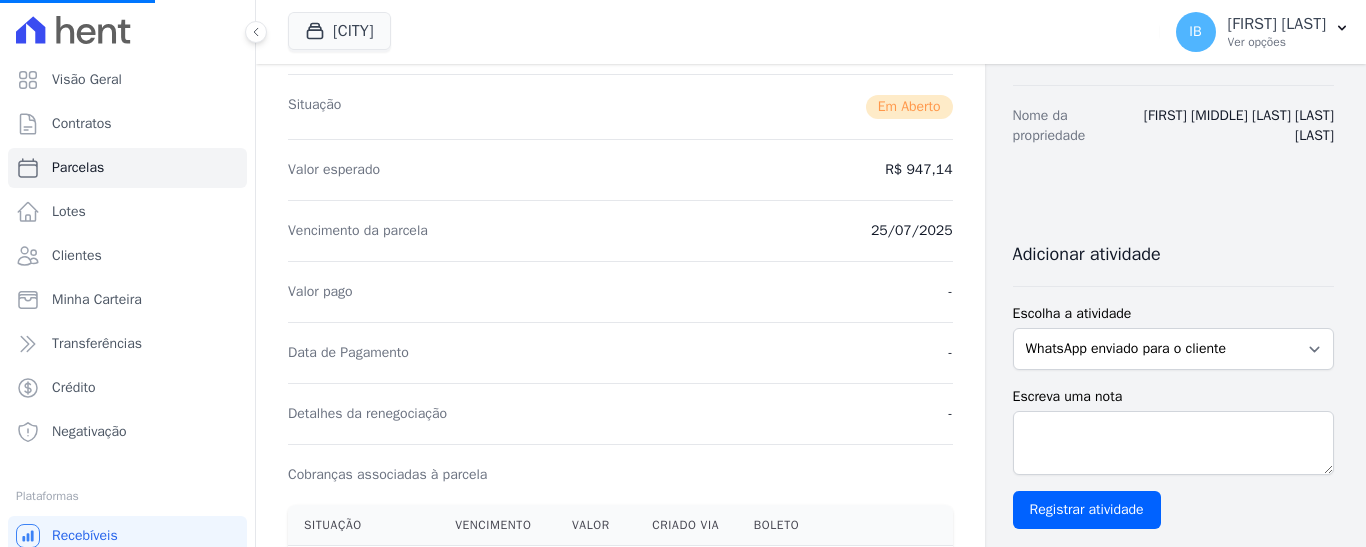scroll, scrollTop: 300, scrollLeft: 0, axis: vertical 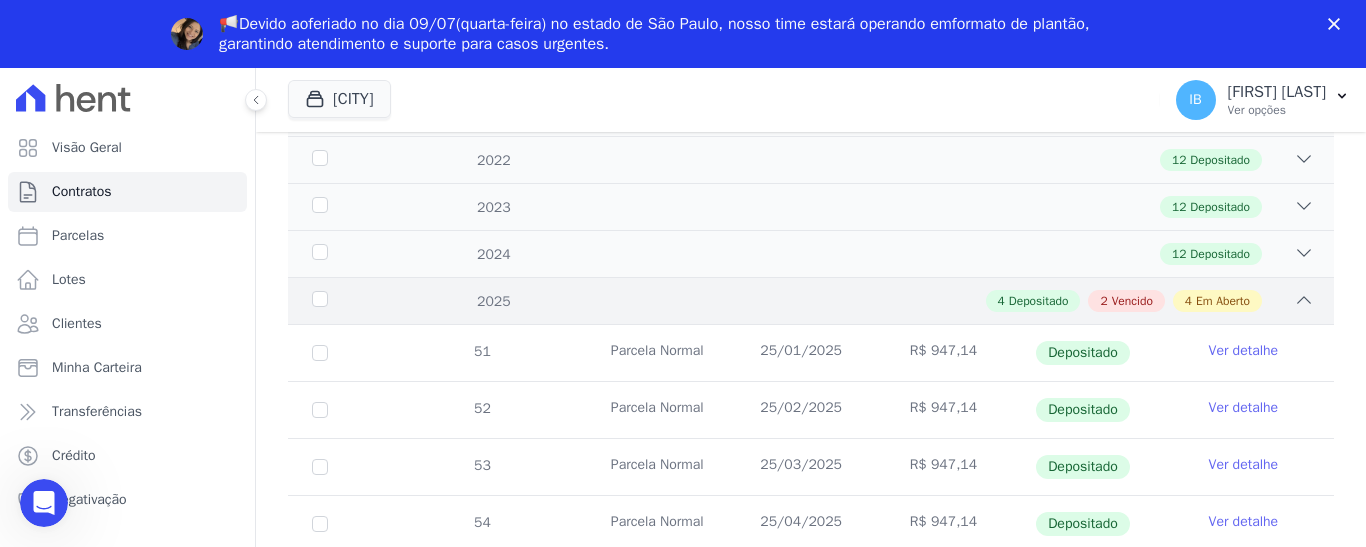 click on "2025" at bounding box center [353, 301] 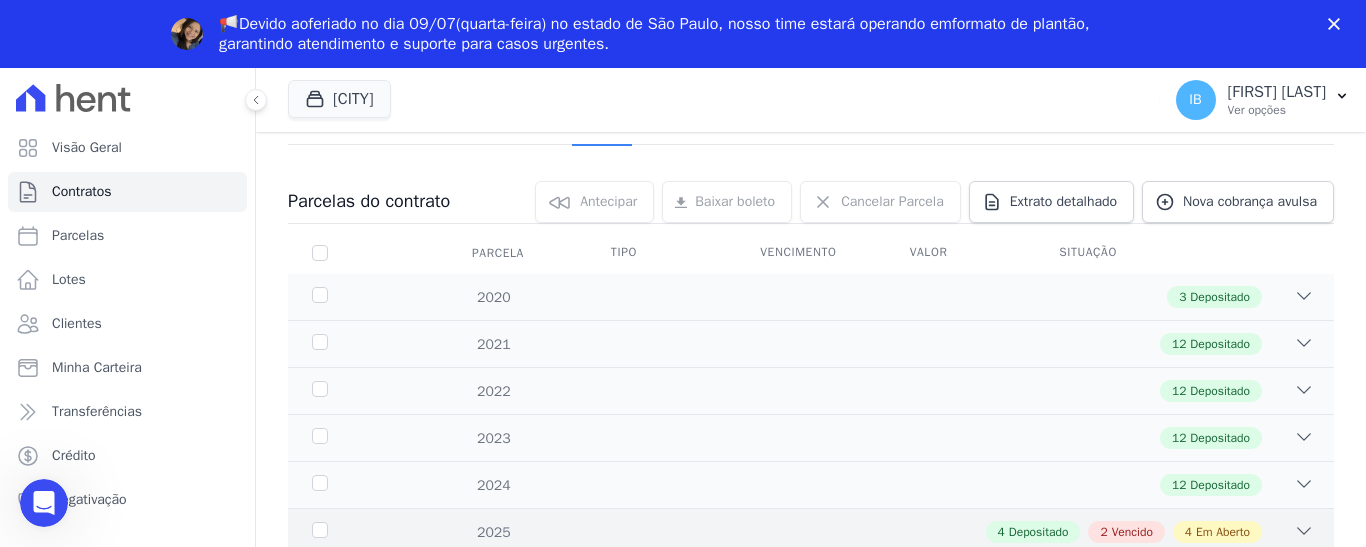 scroll, scrollTop: 169, scrollLeft: 0, axis: vertical 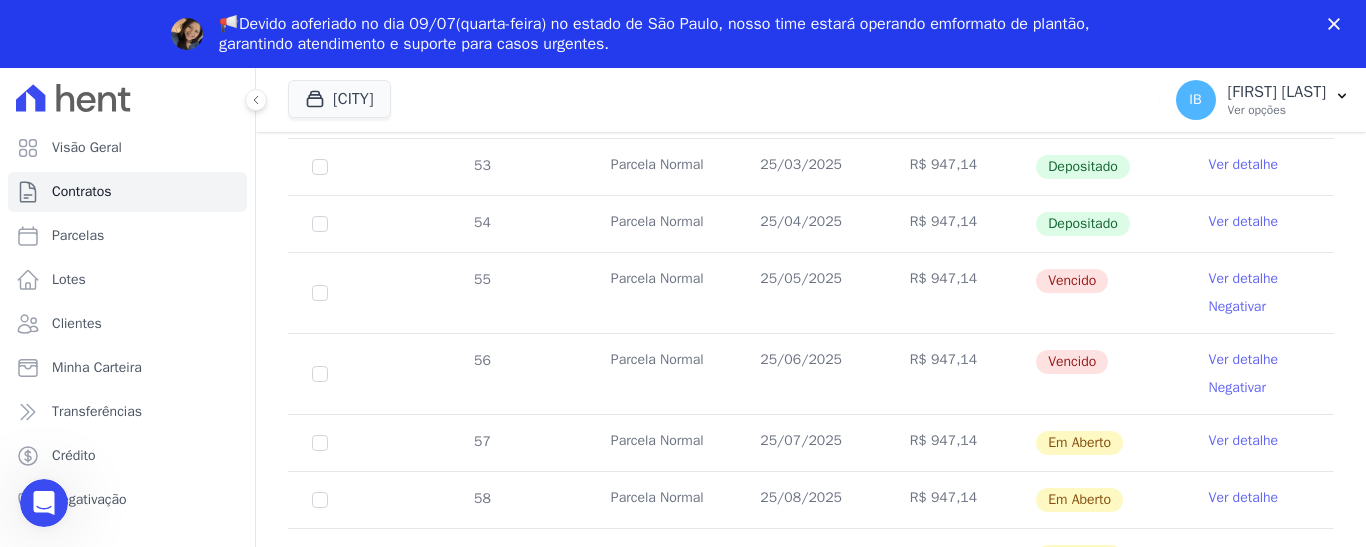 click on "Ver detalhe" at bounding box center [1244, 279] 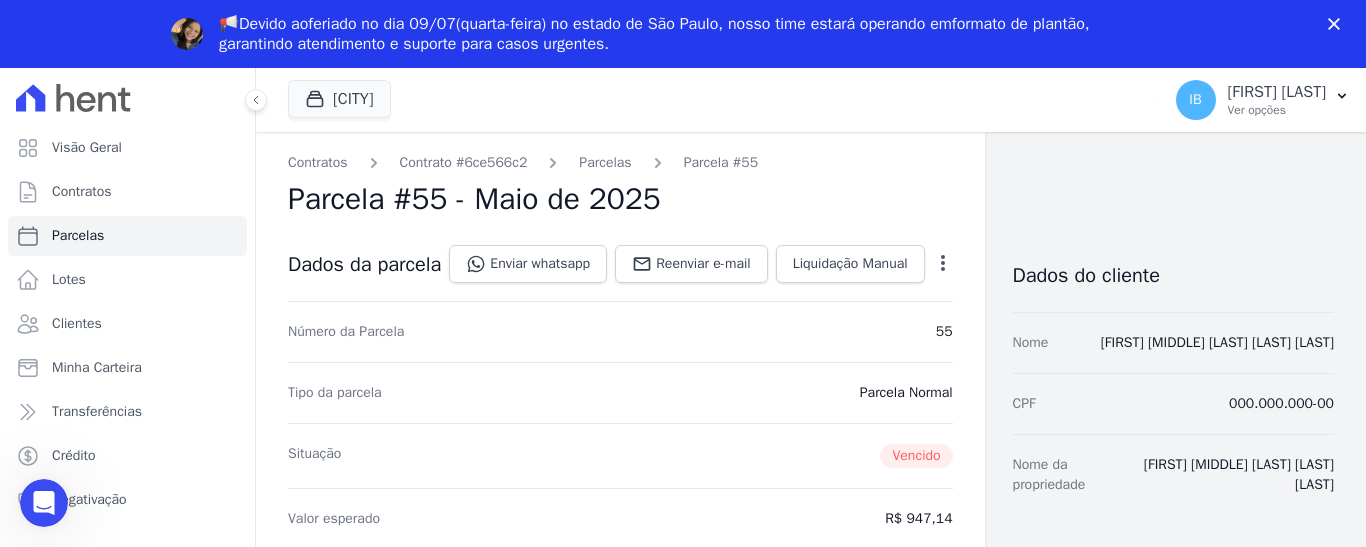 scroll, scrollTop: 0, scrollLeft: 0, axis: both 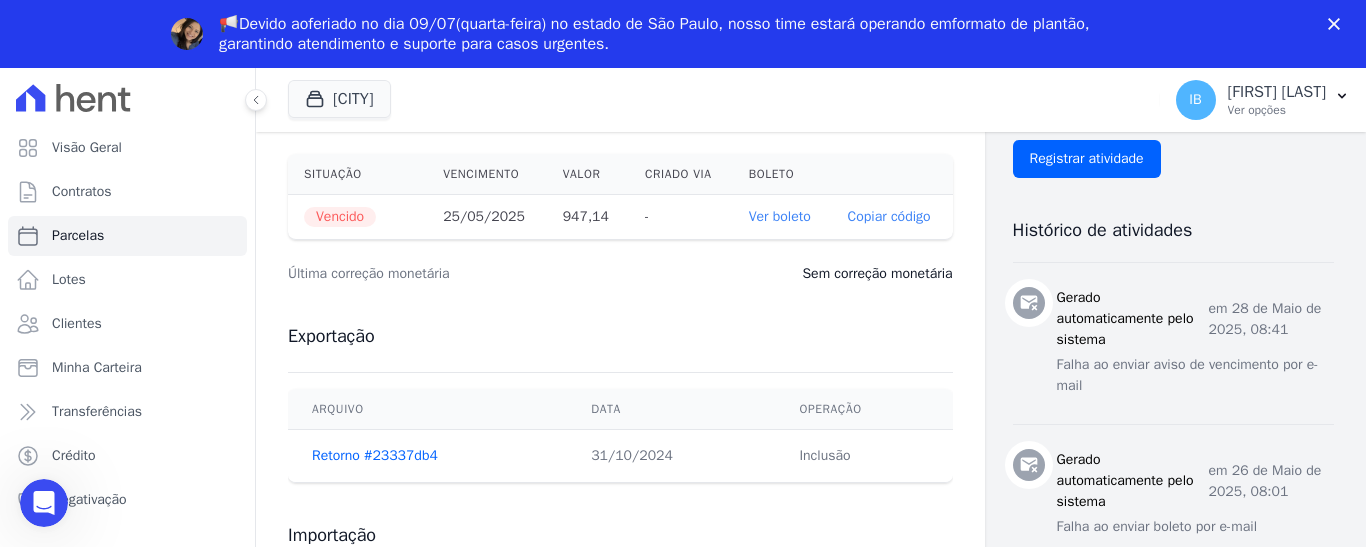 click on "Ver boleto" at bounding box center (780, 216) 